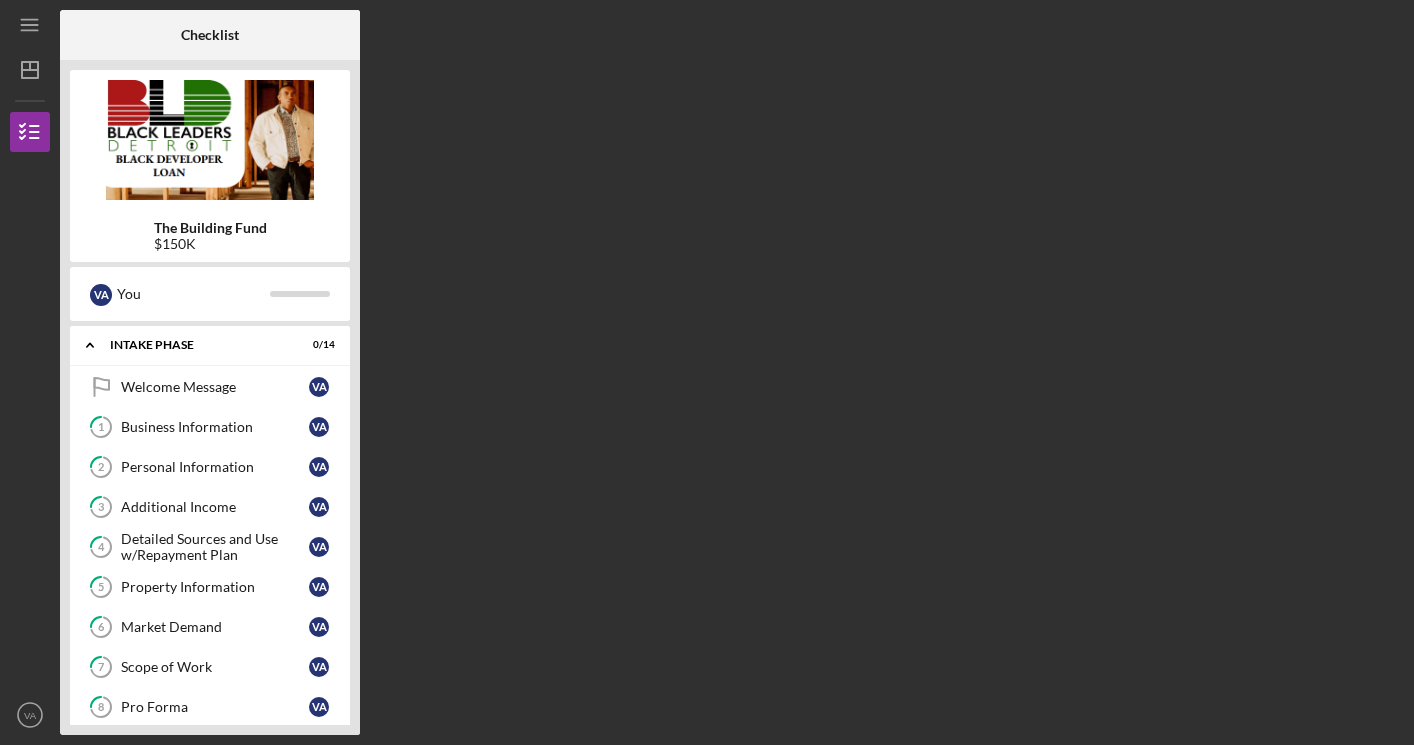 scroll, scrollTop: 0, scrollLeft: 0, axis: both 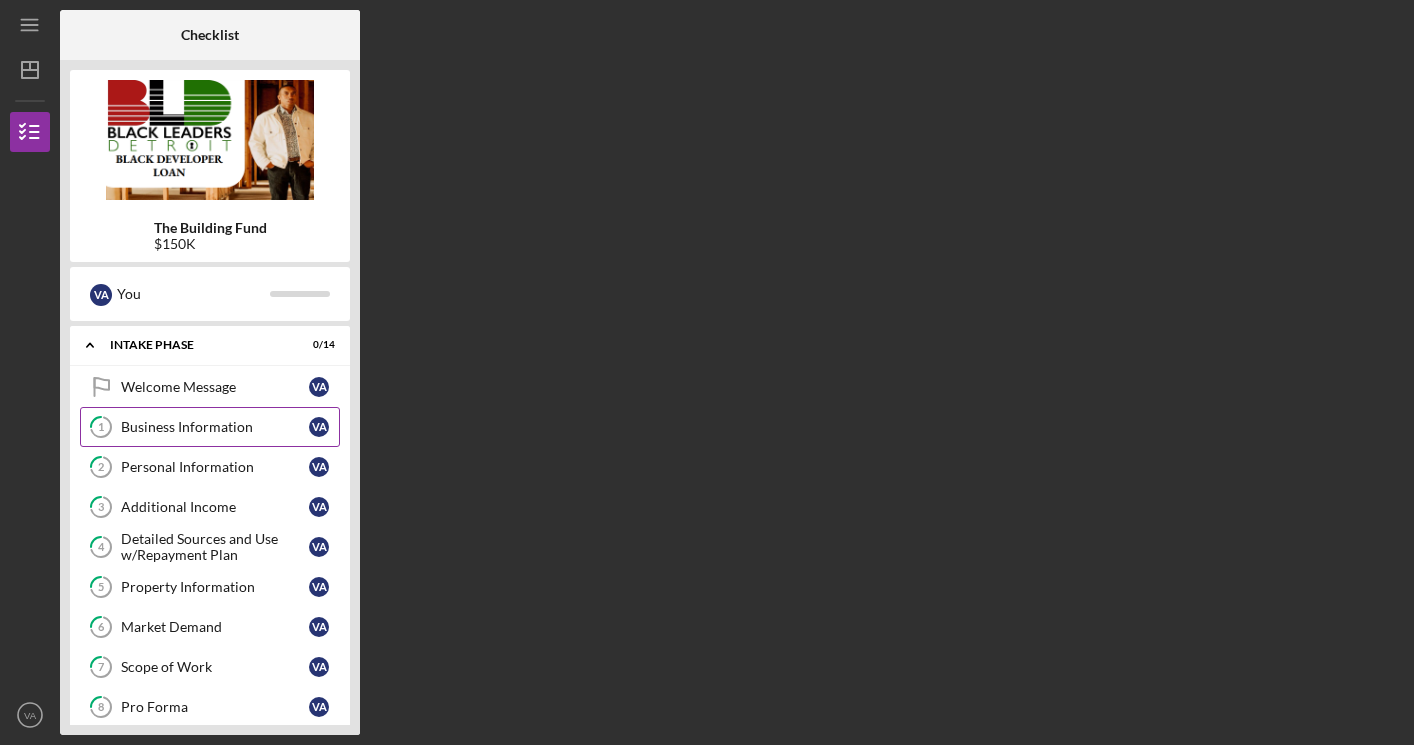 click on "Business Information" at bounding box center [215, 427] 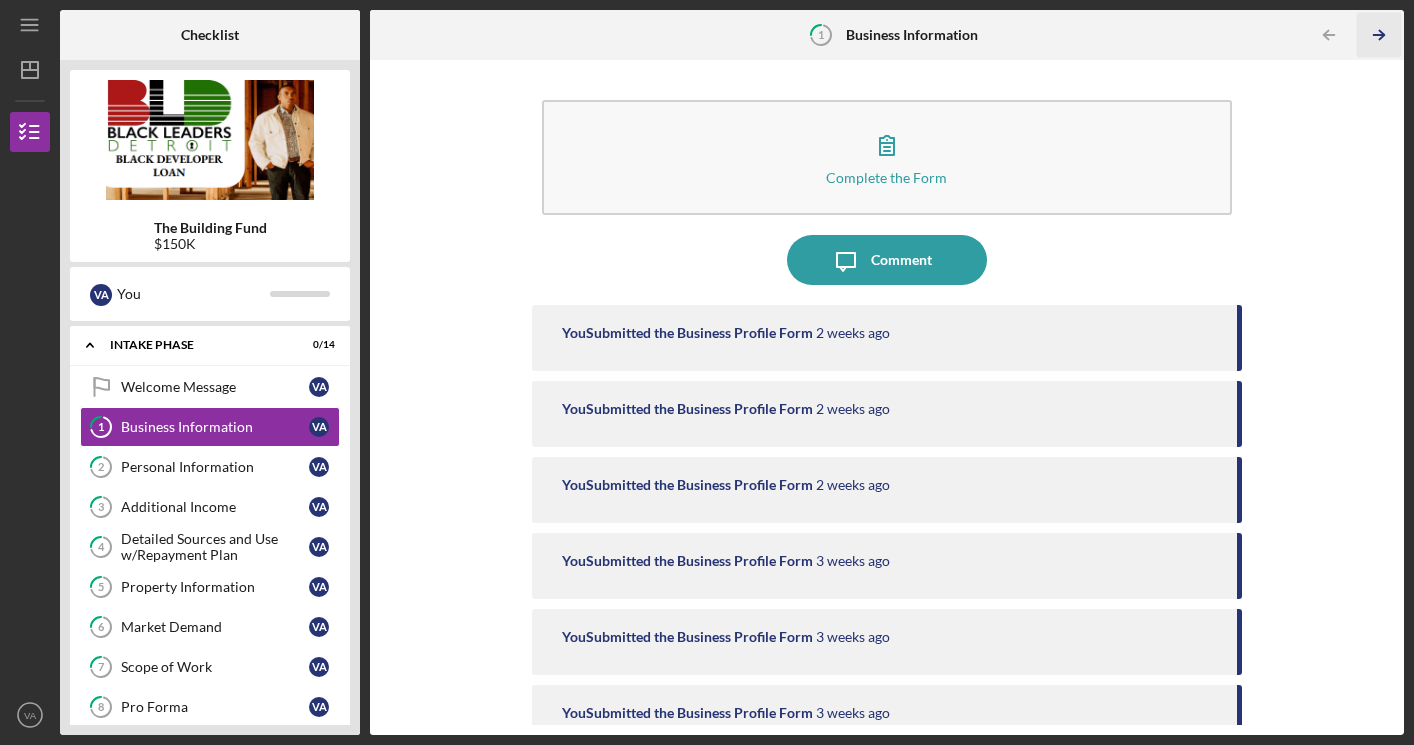 click 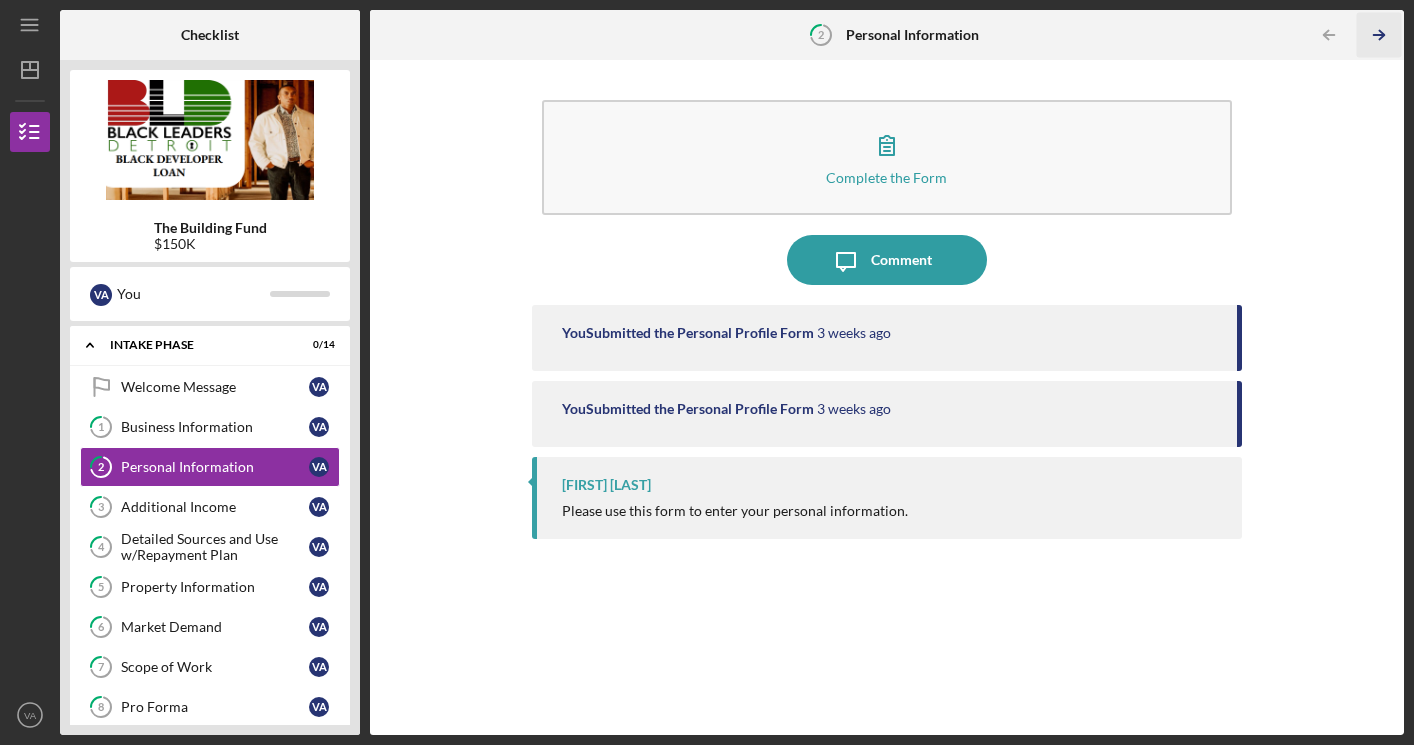 click on "Icon/Table Pagination Arrow" 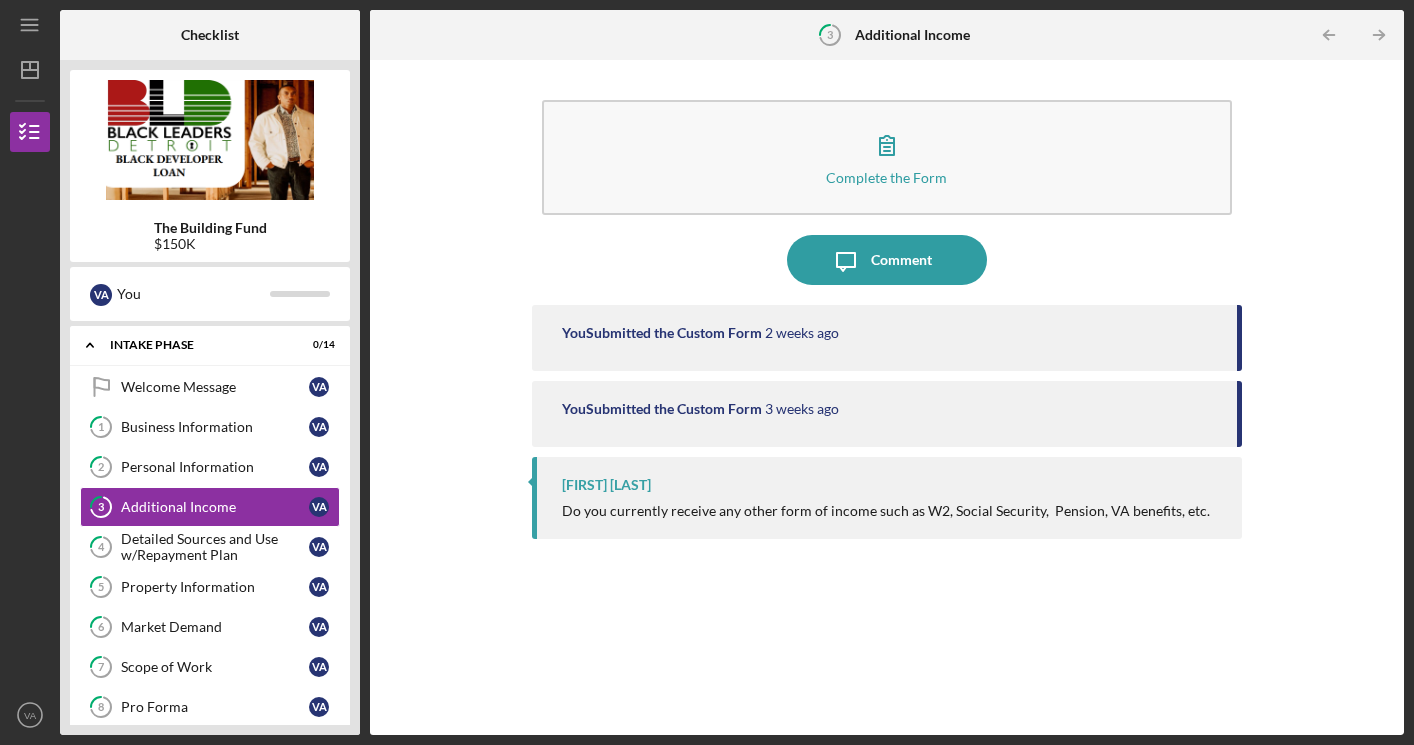 click on "Icon/Table Pagination Arrow" 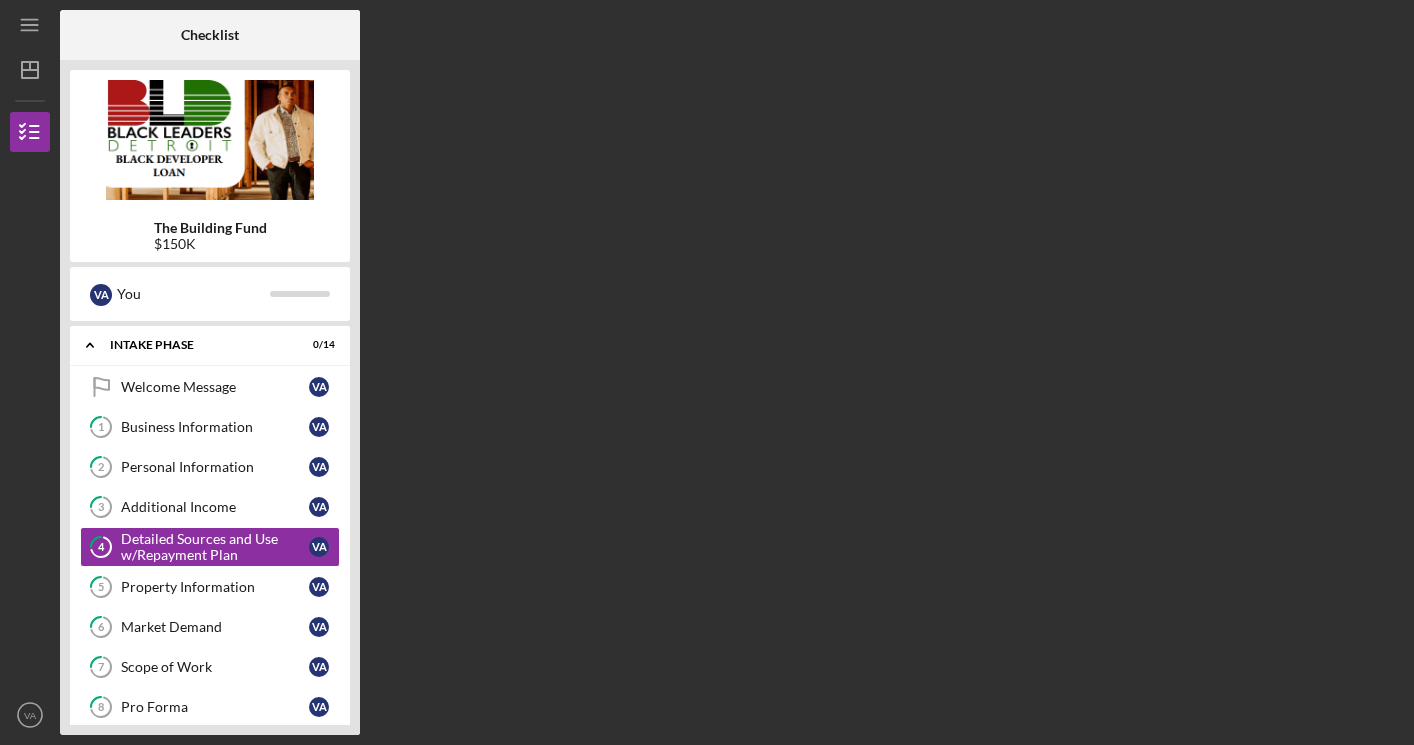 click on "Checklist The Building Fund $150K V A You Icon/Expander Intake Phase 0 / 14 Welcome Message Welcome Message V A 1 Business Information V A 2 Personal Information V A 3 Additional Income V A 4 Detailed Sources and Use w/Repayment Plan V A 5 Property Information V A 6 Market Demand V A 7 Scope of Work V A 8 Pro Forma V A 9 Business Bank Statements (3 months) V A 10 Tax Returns V A 11 Development Experience V A Business Support Survey 12 Business Support Survey V A Loan Program Details and Expectations Loan Program Details and Expectations V A Icon/Expander Application Phase 0 / 5 Icon/Expander Screening Phase 0 / 4 Icon/Expander Approval Phase 0 / 8" at bounding box center [732, 372] 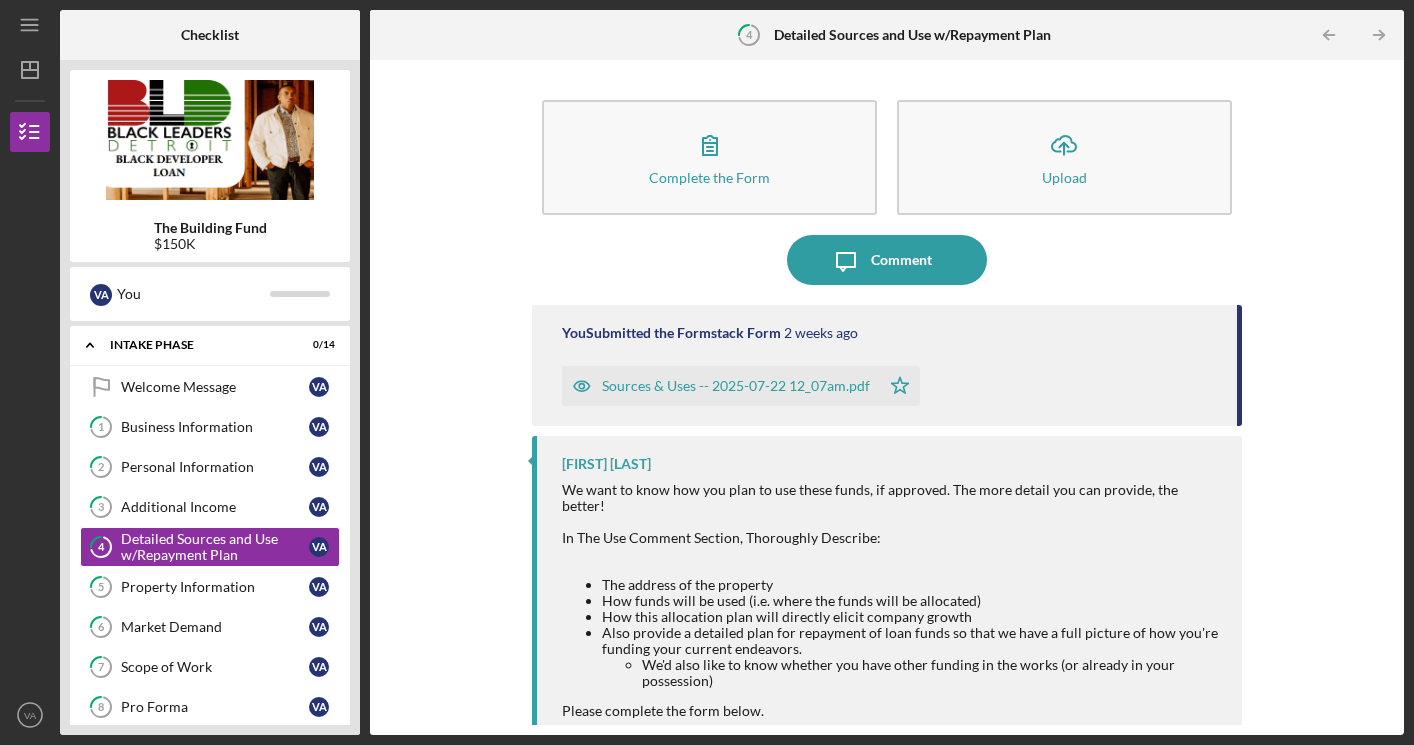 click on "Icon/Table Pagination Arrow" 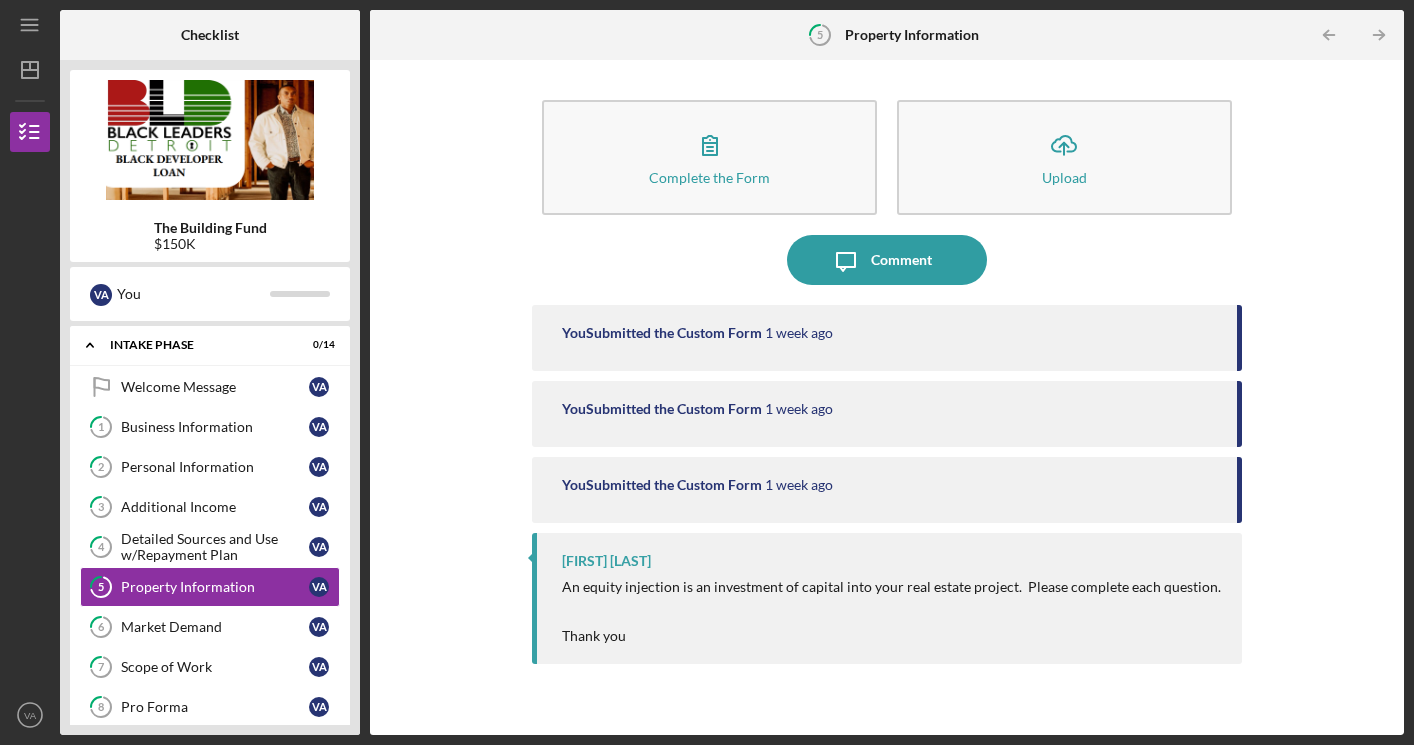 click on "Checklist The Building Fund $150K V A You Icon/Expander Intake Phase 0 / 14 Welcome Message Welcome Message V A 1 Business Information V A 2 Personal Information V A 3 Additional Income V A 4 Detailed Sources and Use w/Repayment Plan V A 5 Property Information V A 6 Market Demand V A 7 Scope of Work V A 8 Pro Forma V A 9 Business Bank Statements (3 months) V A 10 Tax Returns V A 11 Development Experience V A Business Support Survey 12 Business Support Survey V A Loan Program Details and Expectations Loan Program Details and Expectations V A Icon/Expander Application Phase 0 / 5 Icon/Expander Screening Phase 0 / 4 Icon/Expander Approval Phase 0 / 8 5 Property Information Icon/Table Pagination Arrow Icon/Table Pagination Arrow Complete the Form Form Icon/Upload Upload Icon/Message Comment You  Submitted the Custom Form   1 week ago You  Submitted the Custom Form   1 week ago You  Submitted the Custom Form   1 week ago [FIRST] [LAST]
Thank you" at bounding box center (732, 372) 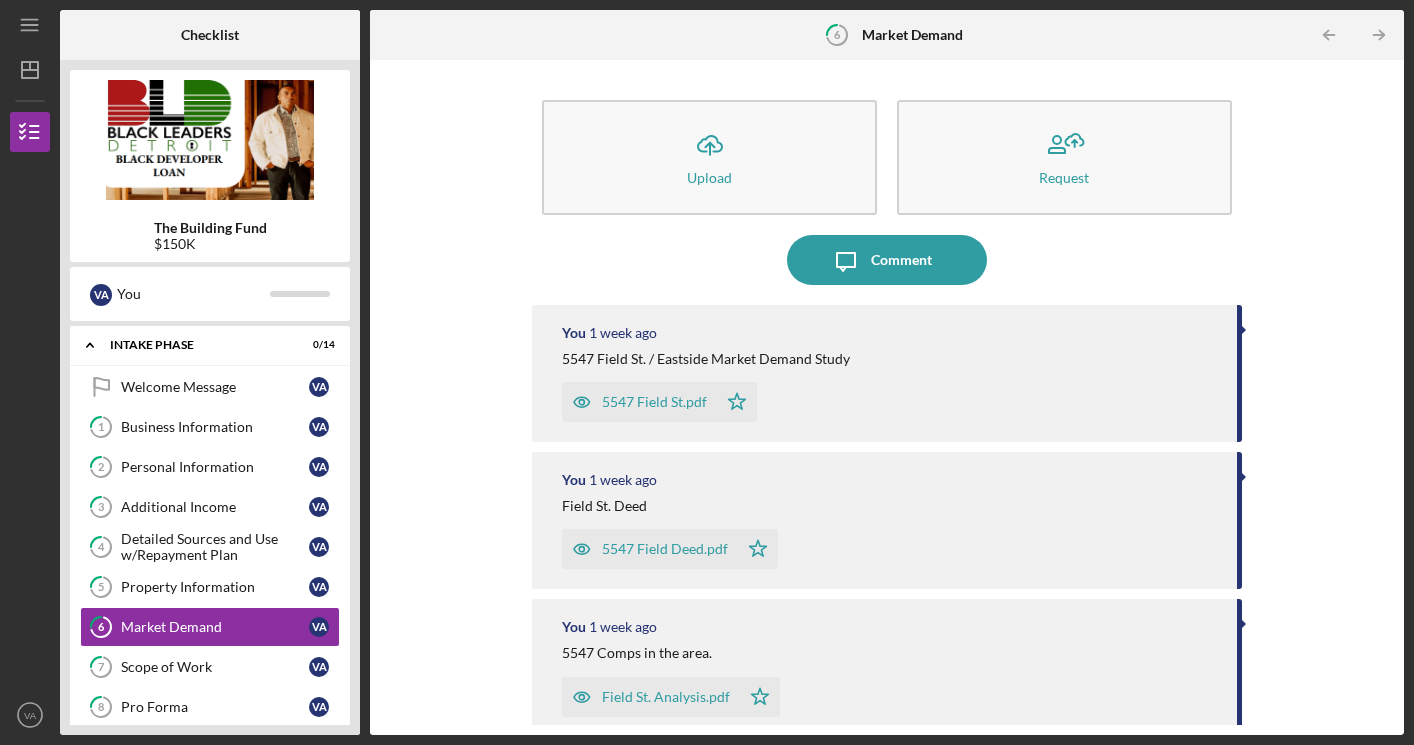 click on "Icon/Table Pagination Arrow" 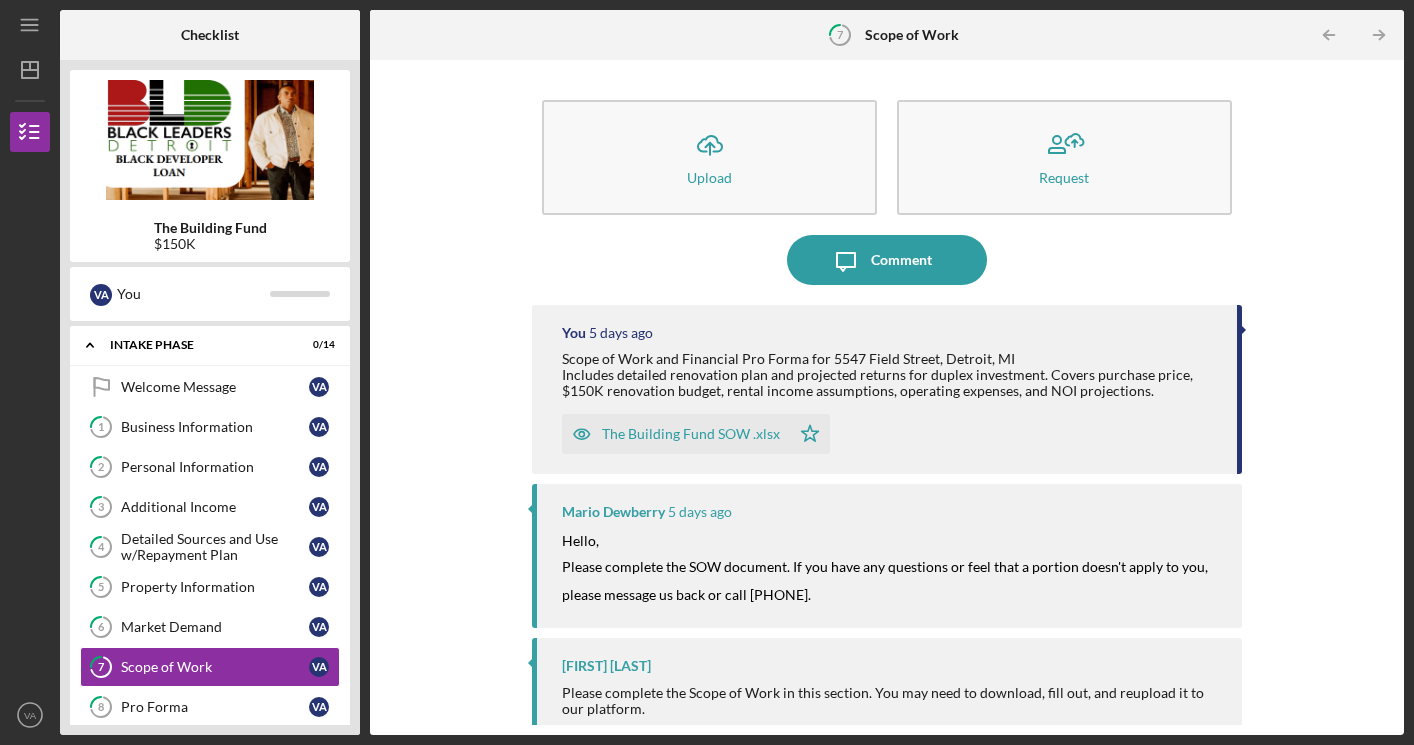 click on "Icon/Table Pagination Arrow" 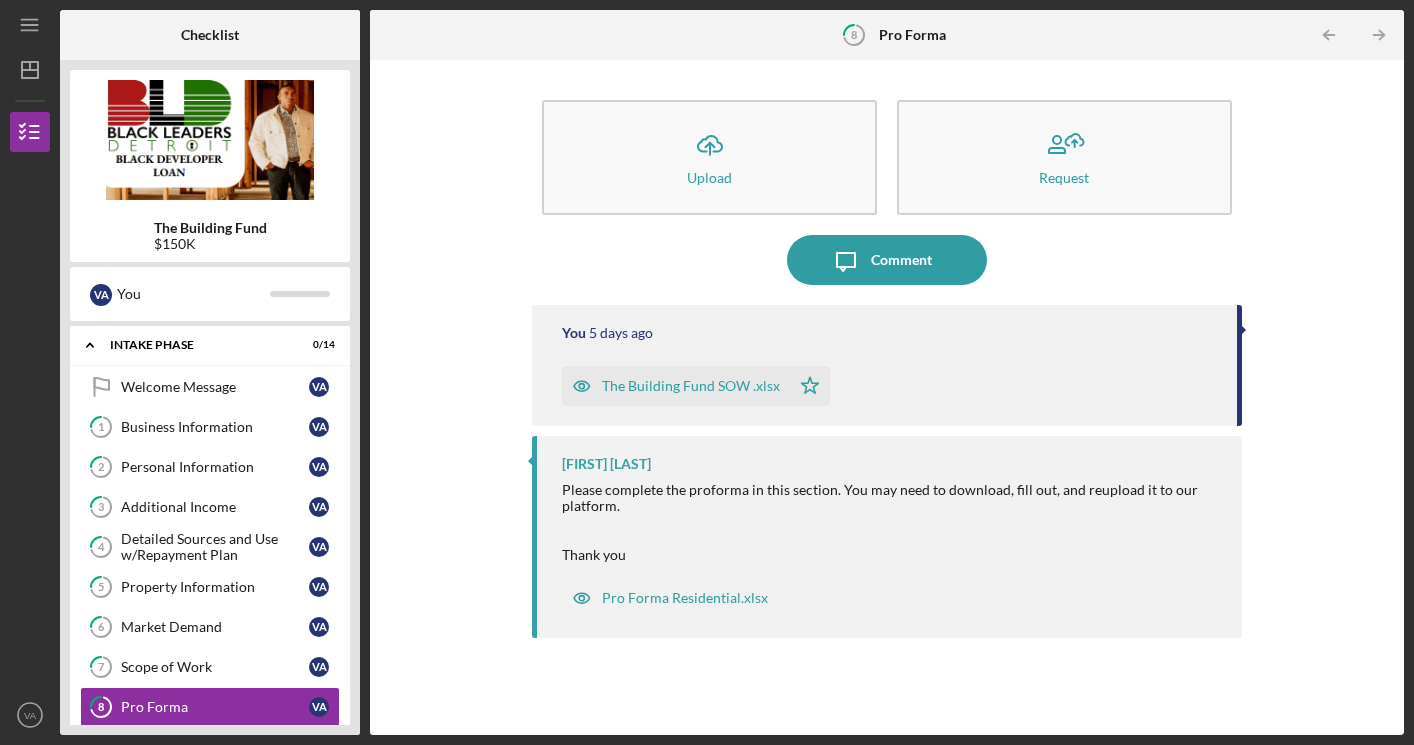 click on "Icon/Table Pagination Arrow" 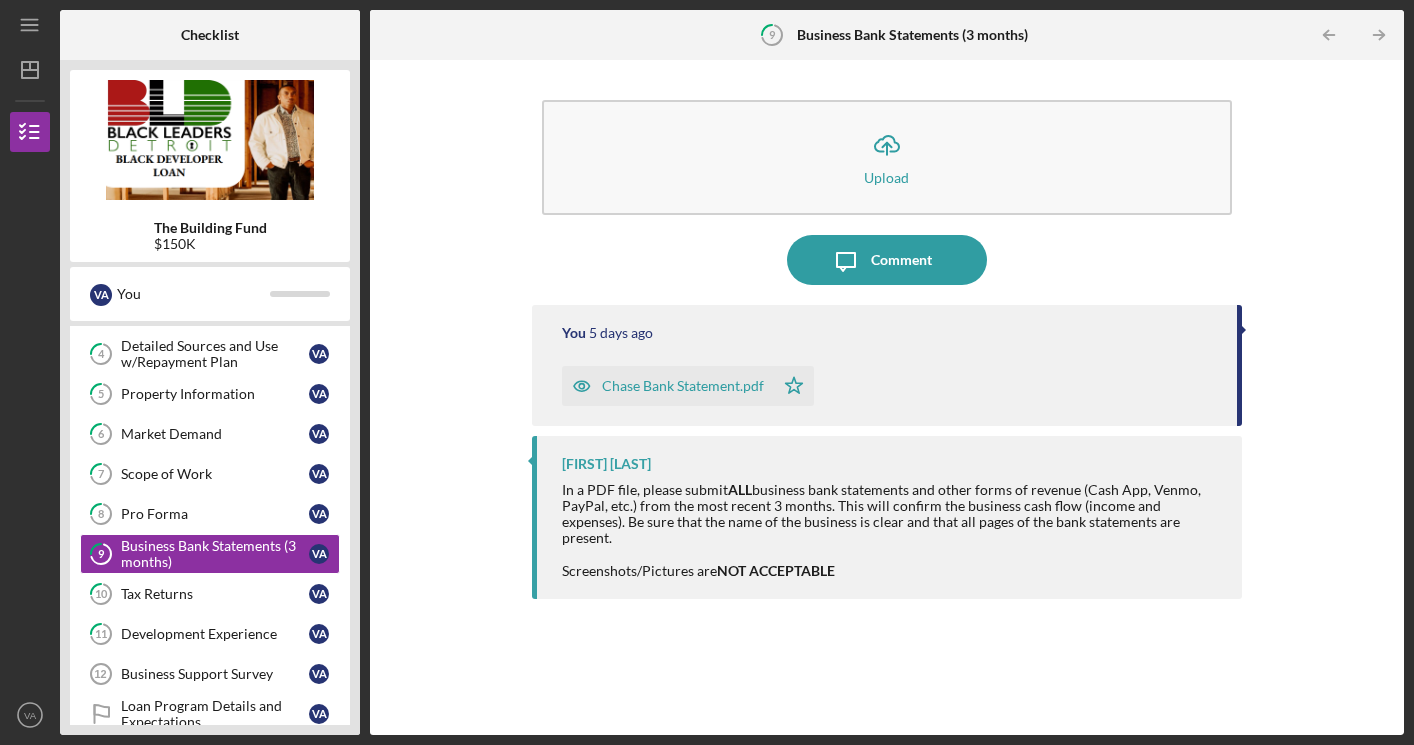 scroll, scrollTop: 222, scrollLeft: 0, axis: vertical 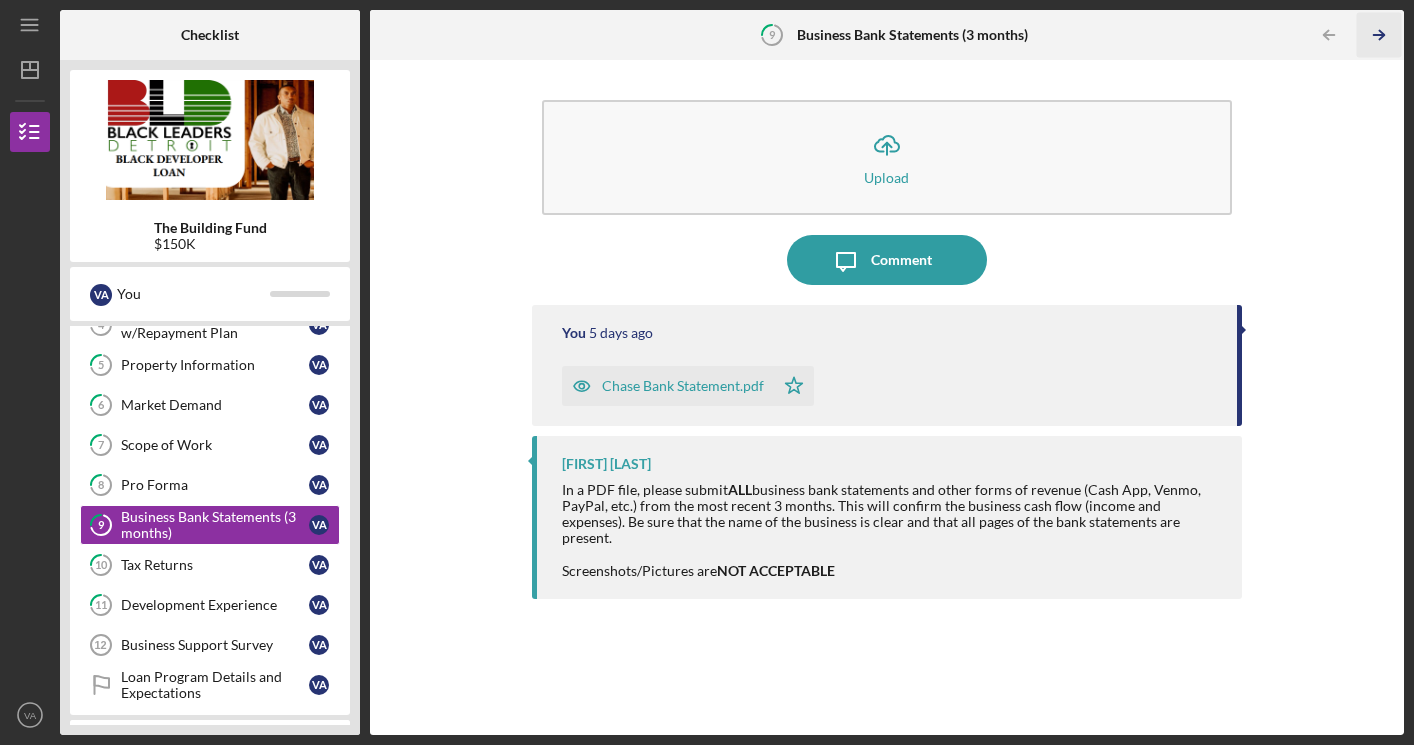 click on "Icon/Table Pagination Arrow" 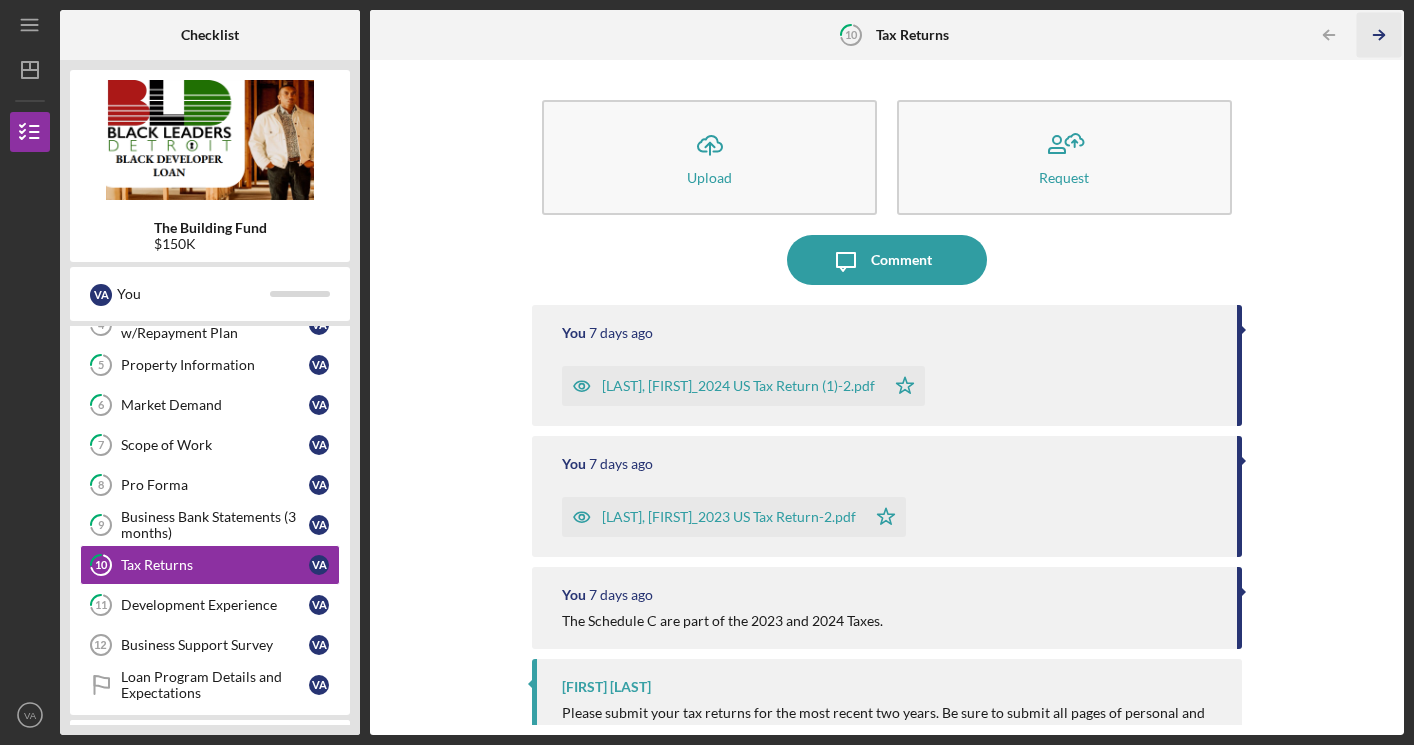 click on "Icon/Table Pagination Arrow" 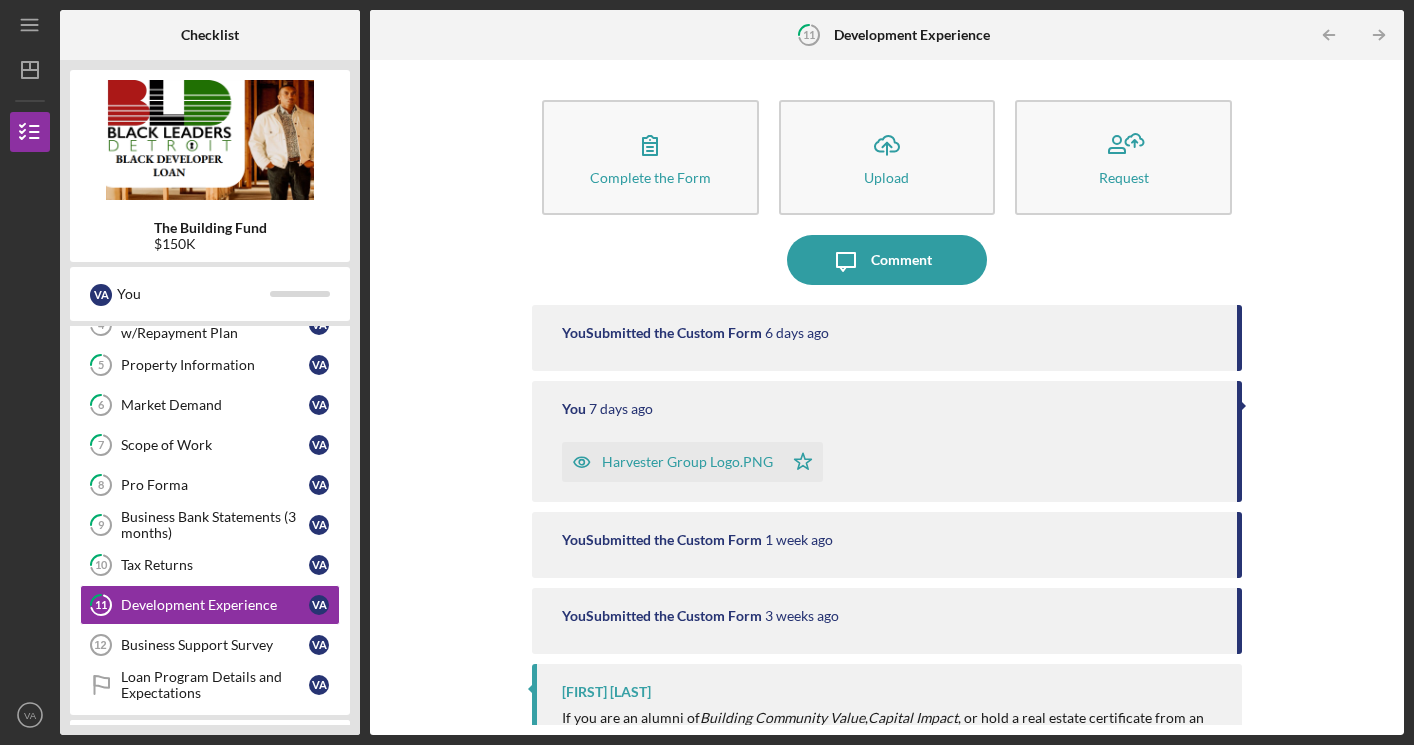 click on "Icon/Table Pagination Arrow" 